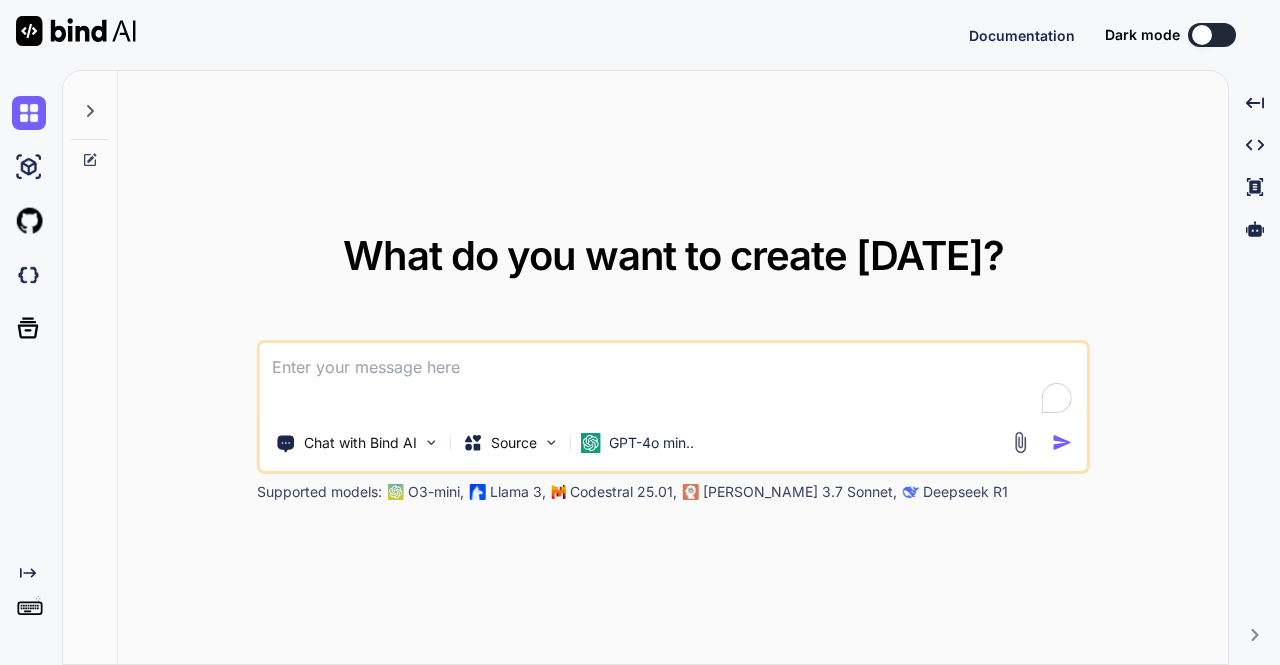 scroll, scrollTop: 0, scrollLeft: 0, axis: both 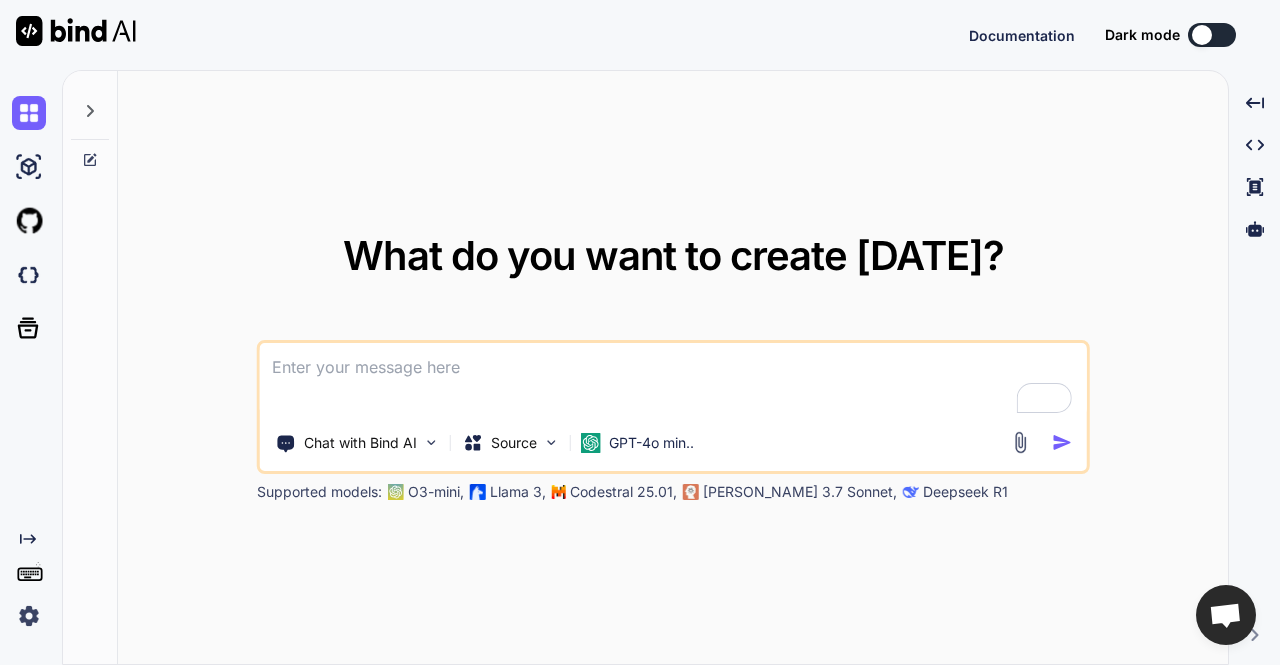 click at bounding box center (29, 616) 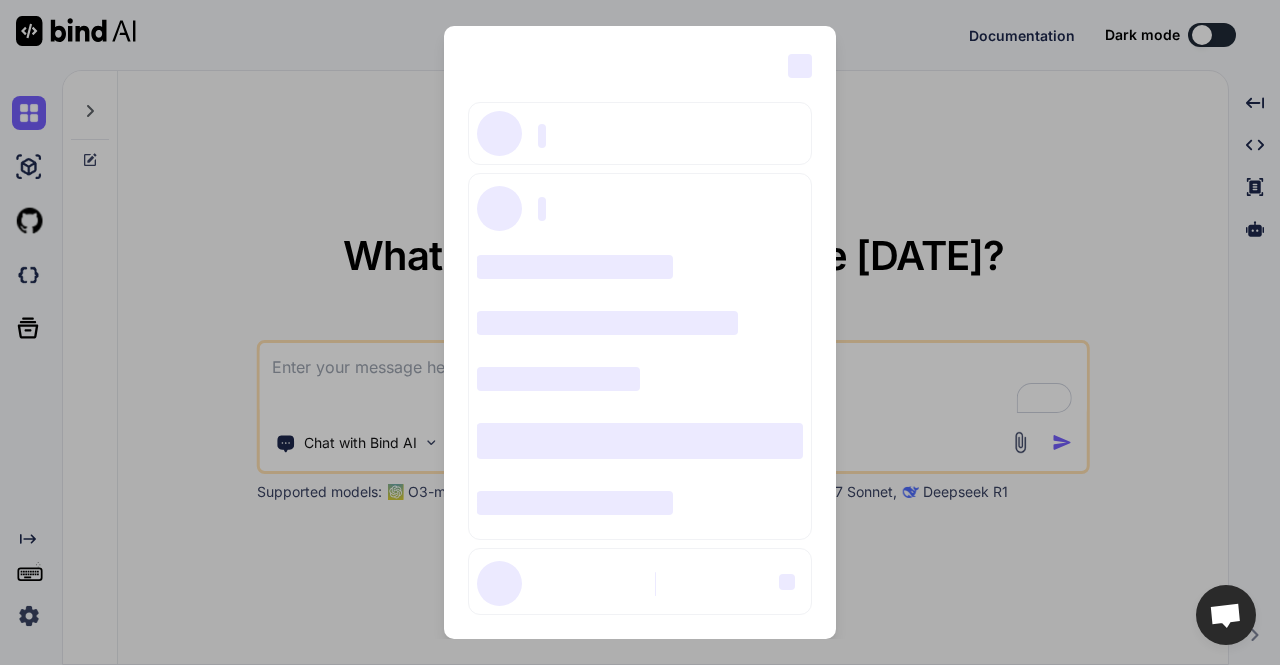 type on "x" 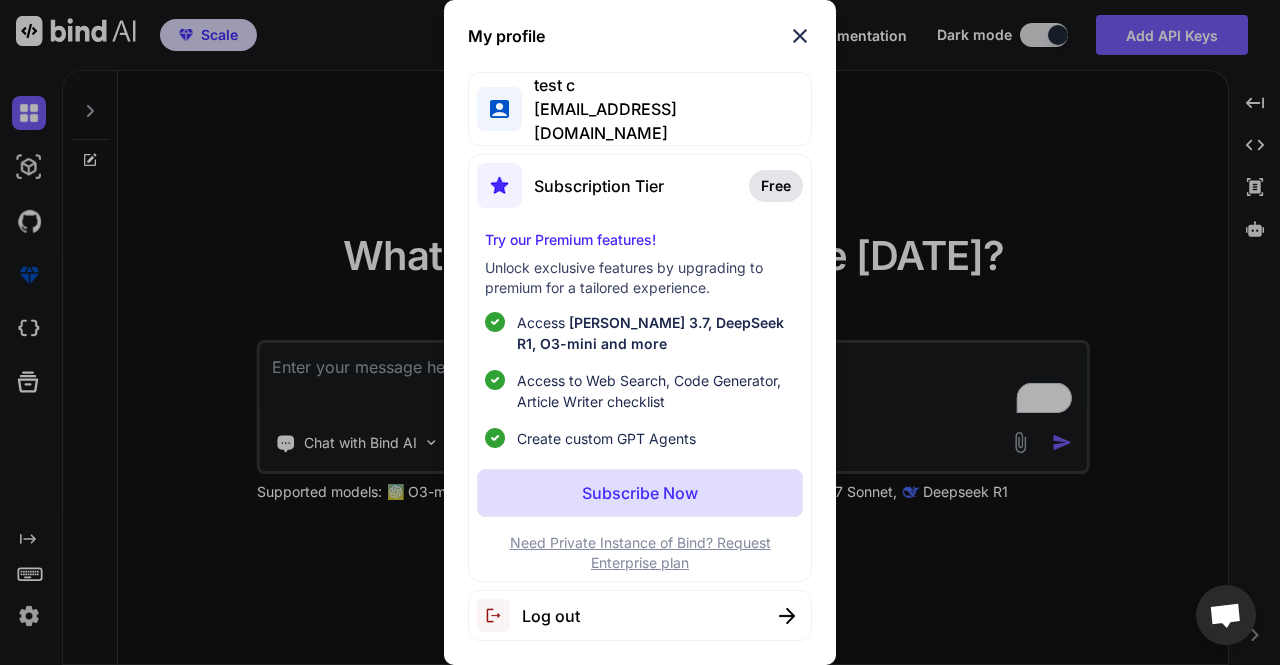 click on "Log out" at bounding box center (551, 616) 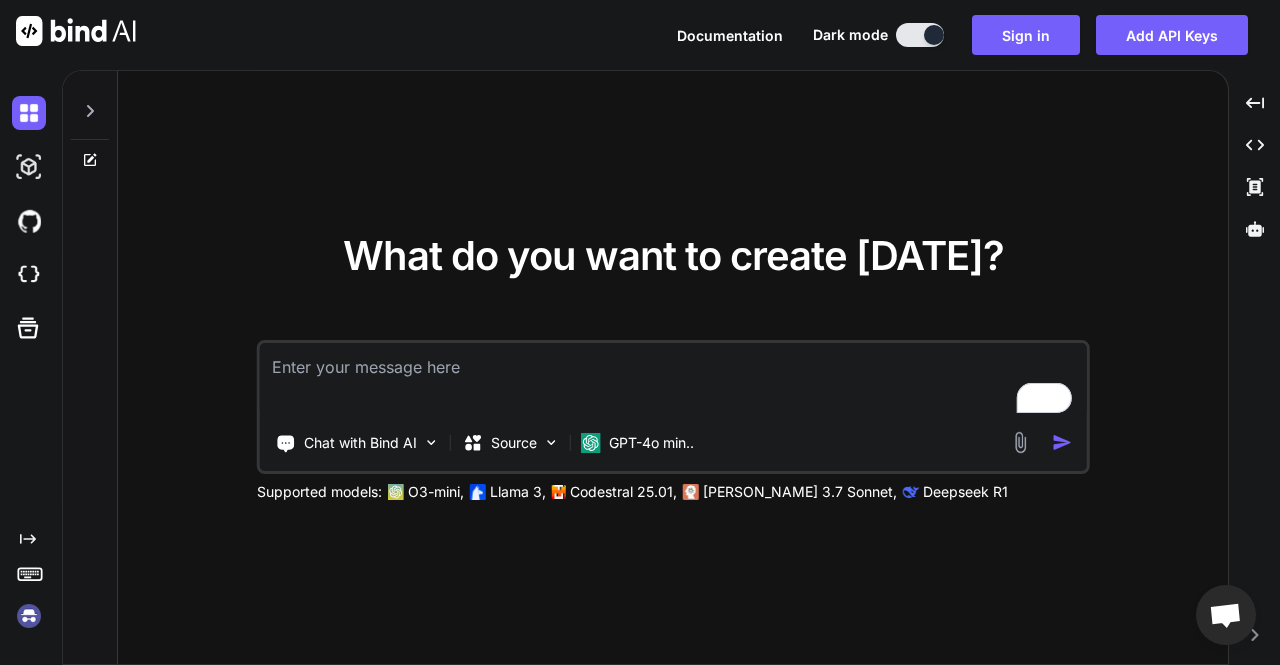 click at bounding box center [29, 616] 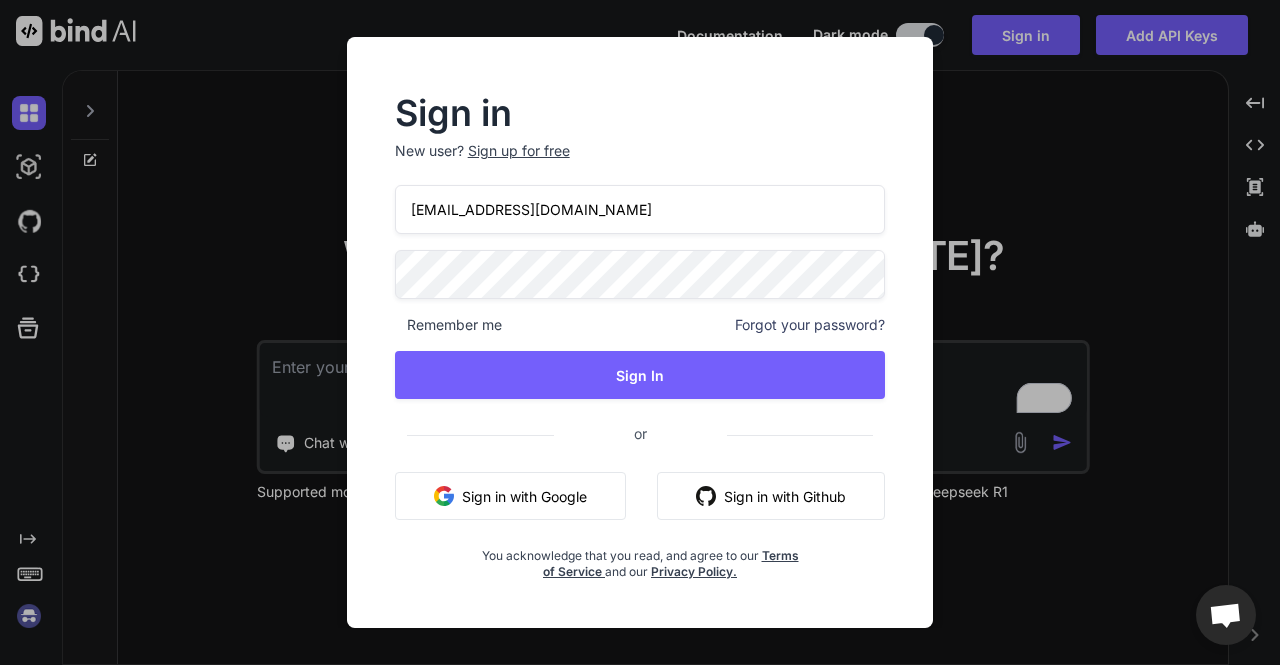 click on "app12@yopmail.com" at bounding box center (640, 209) 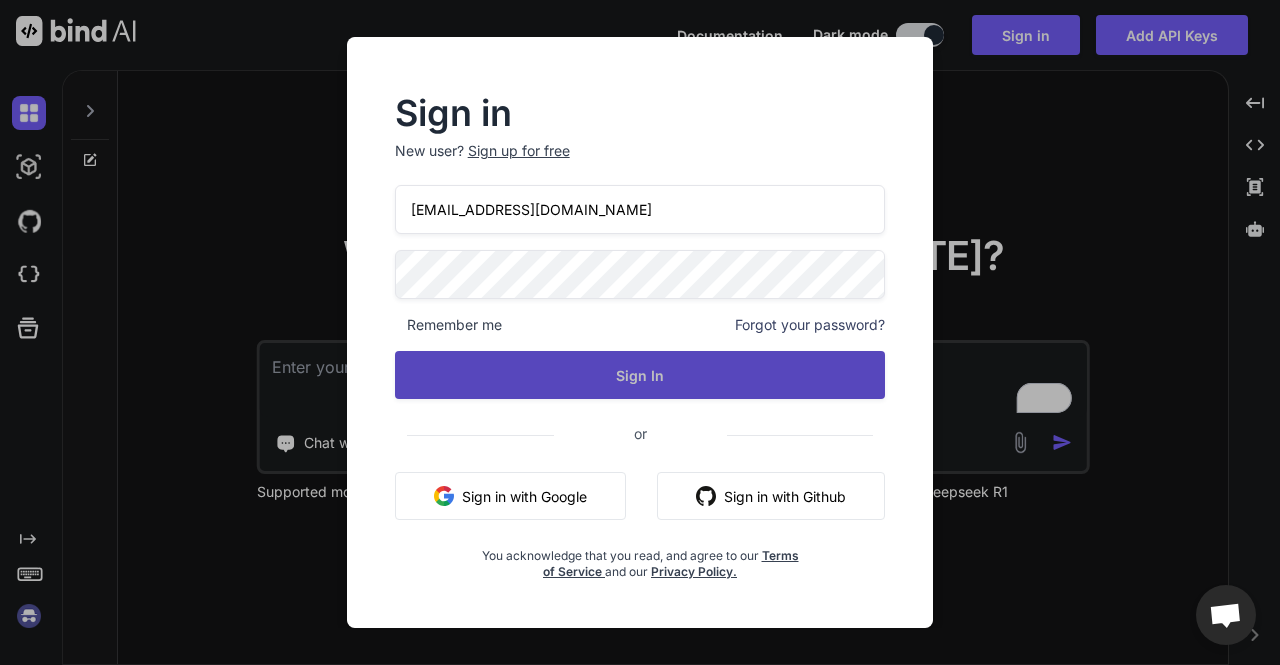 type on "[EMAIL_ADDRESS][DOMAIN_NAME]" 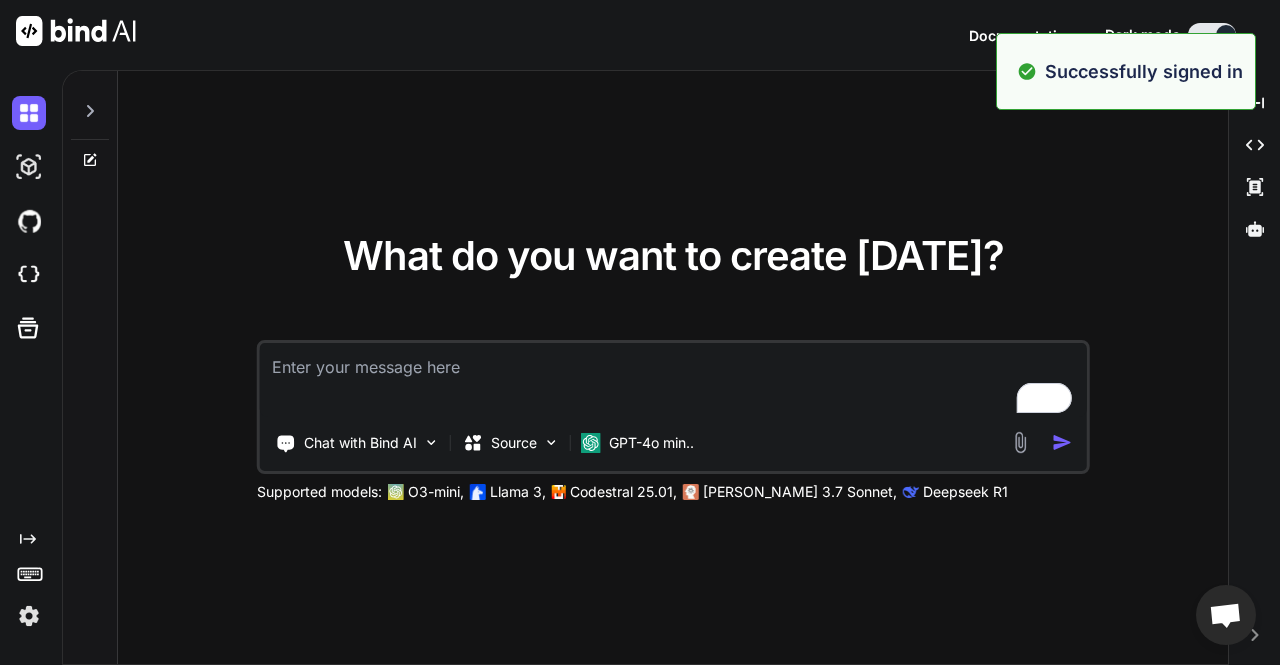 click on "What do you want to create today?" at bounding box center (673, 255) 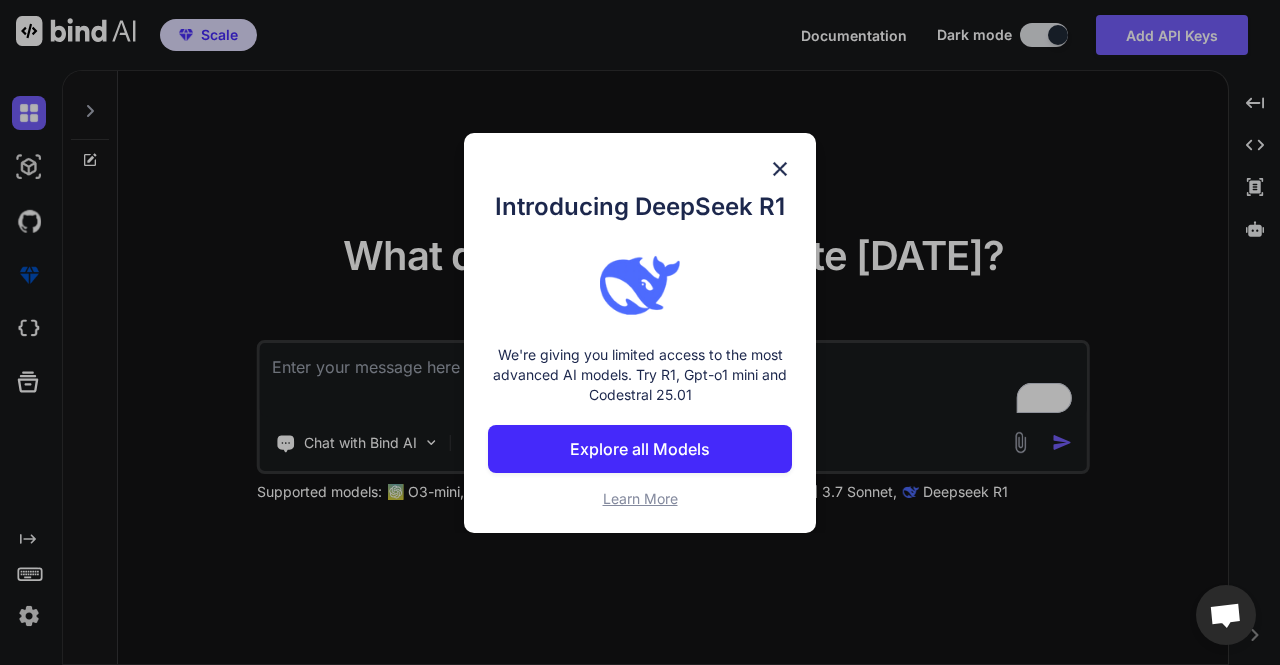 click on "Introducing DeepSeek R1 We're giving you limited access to the most advanced AI models. Try R1, Gpt-o1 mini and Codestral 25.01   Explore all Models Learn More" at bounding box center (640, 332) 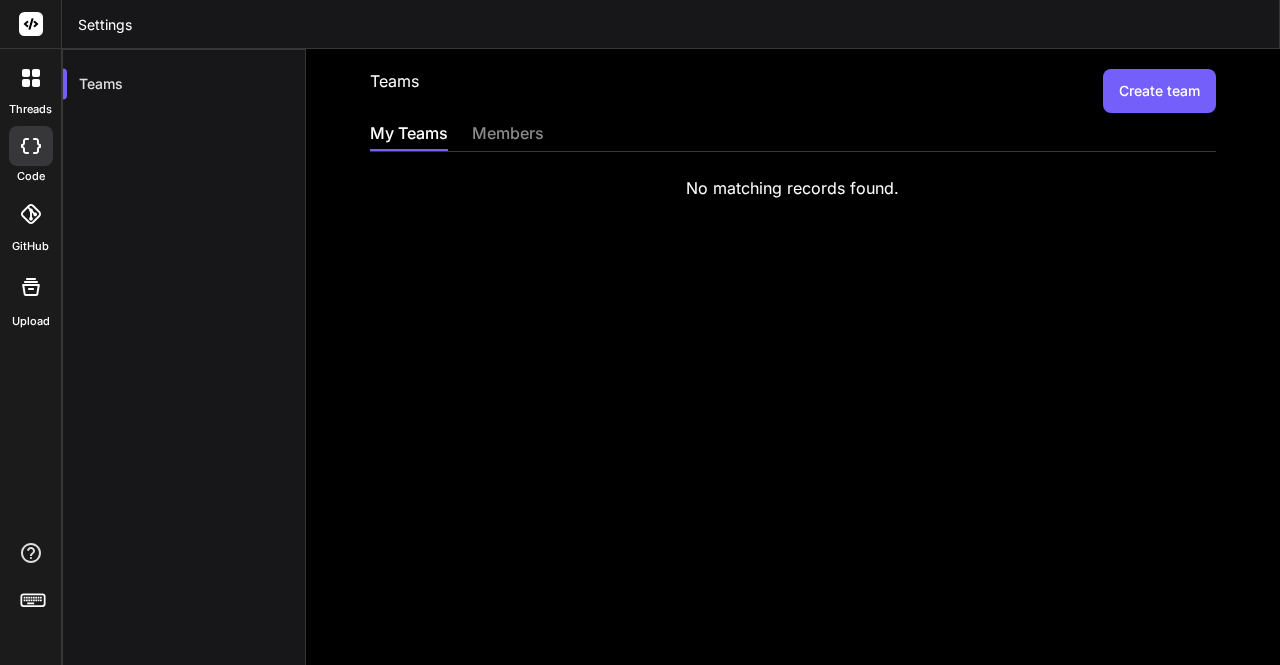scroll, scrollTop: 0, scrollLeft: 0, axis: both 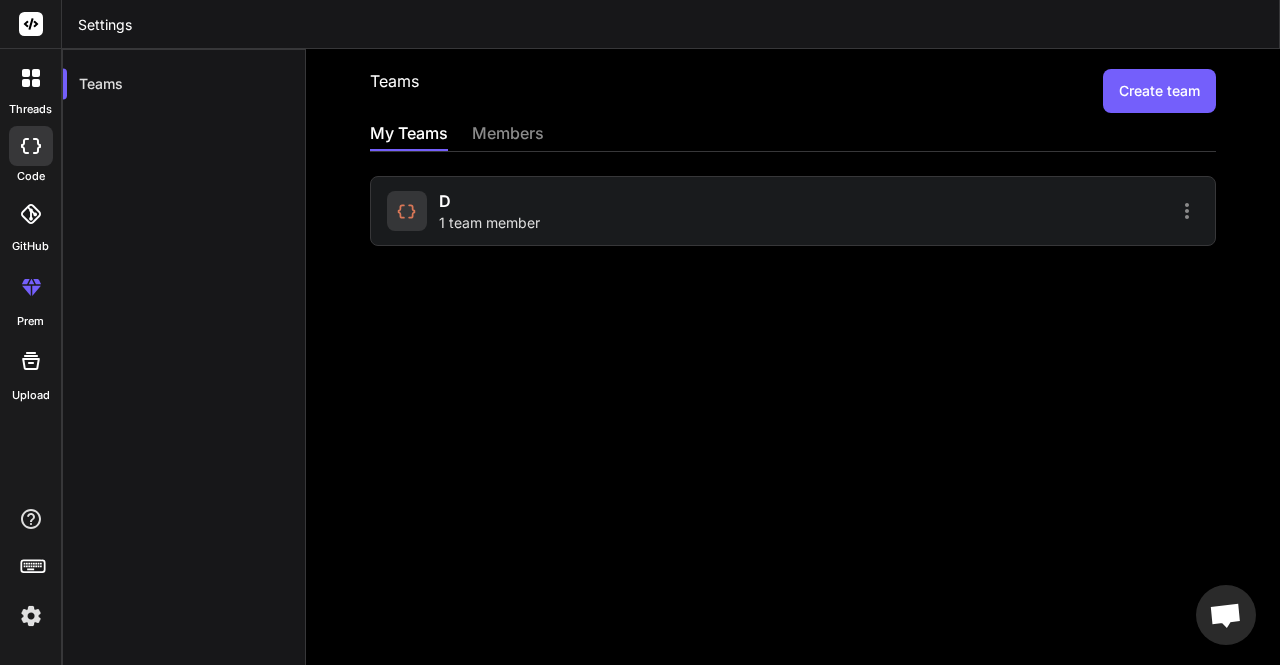 click at bounding box center (31, 616) 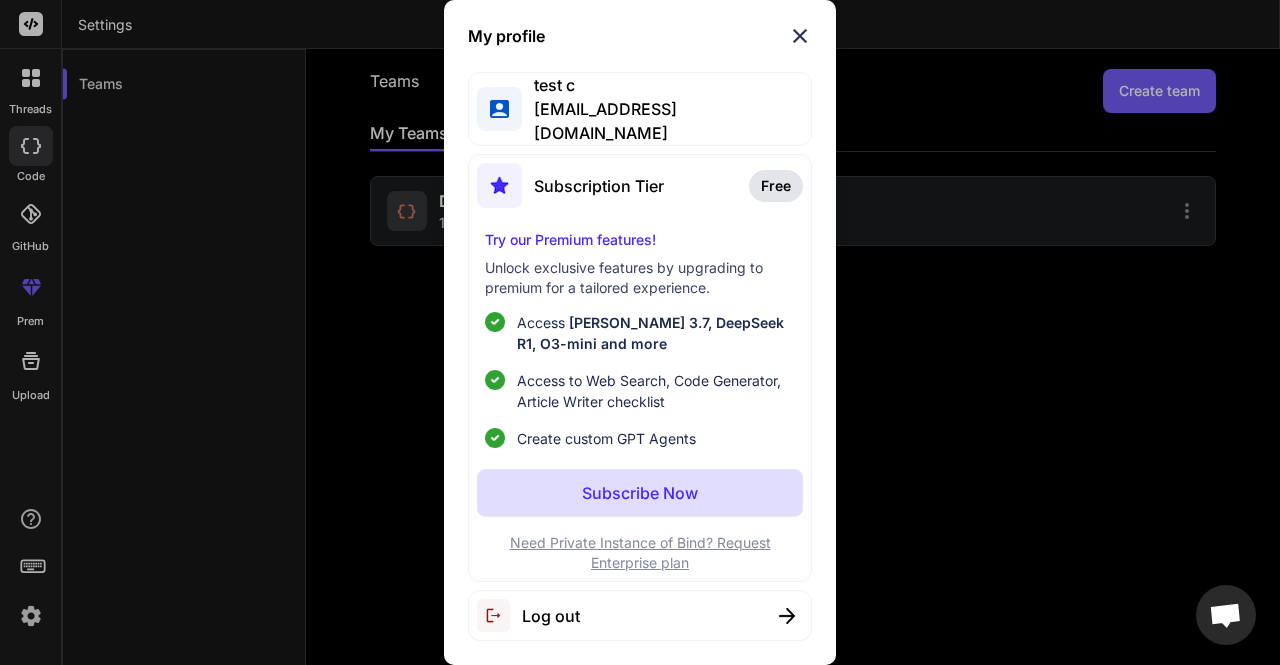 click on "My profile test c [EMAIL_ADDRESS][DOMAIN_NAME] Subscription Tier Free Try our Premium features! Unlock exclusive features by upgrading to premium for a tailored experience.   Access   [PERSON_NAME] 3.7, DeepSeek R1, O3-mini and more   Access to Web Search, Code Generator, Article Writer checklist   Create custom GPT Agents Subscribe Now Need Private Instance of Bind? Request Enterprise plan Log out" at bounding box center (640, 332) 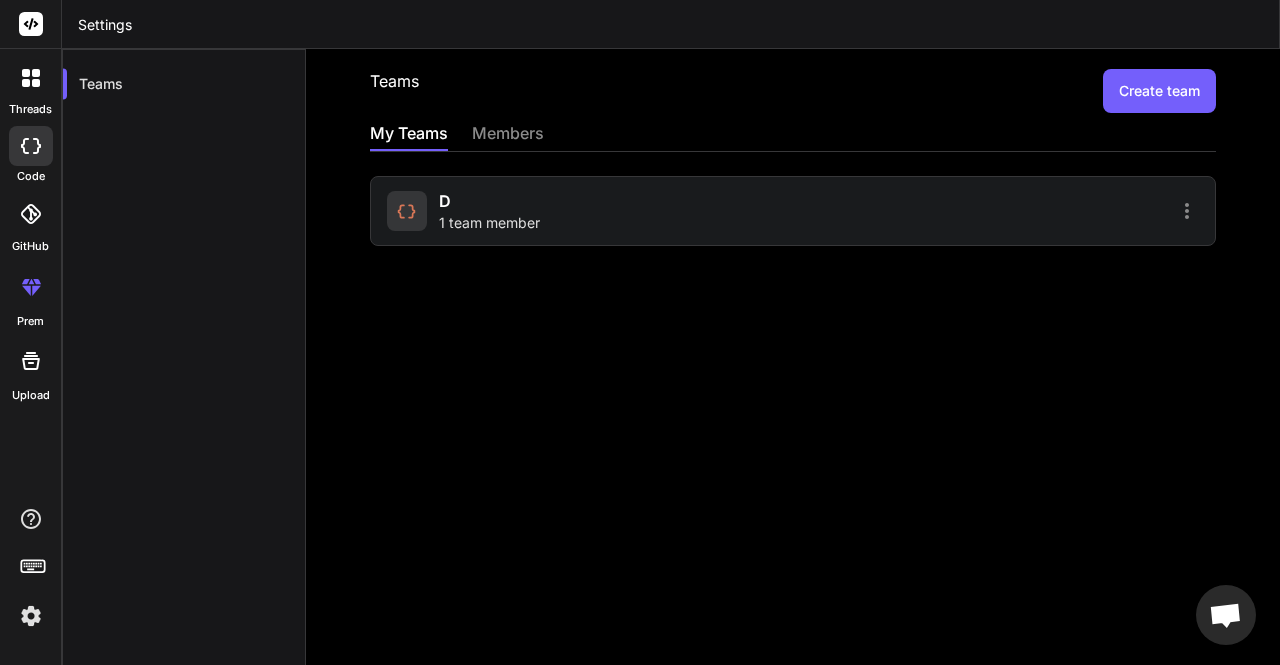 click on "d 1 team member" at bounding box center [587, 211] 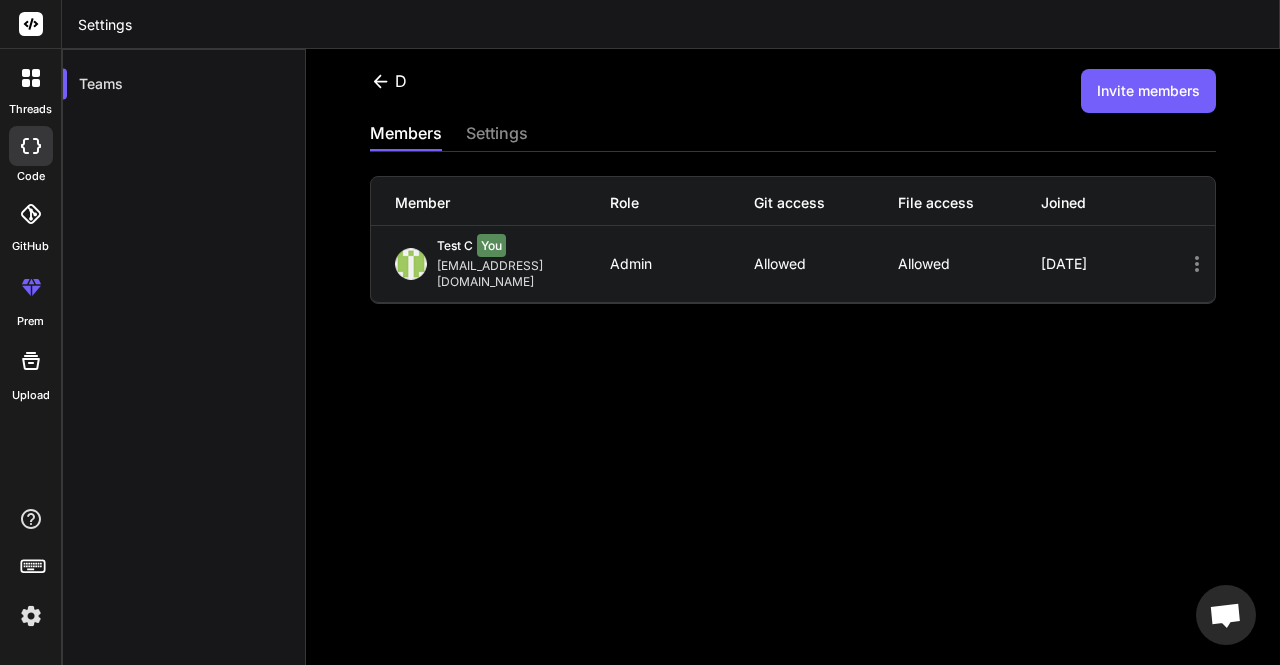 click on "Invite members" at bounding box center (1148, 91) 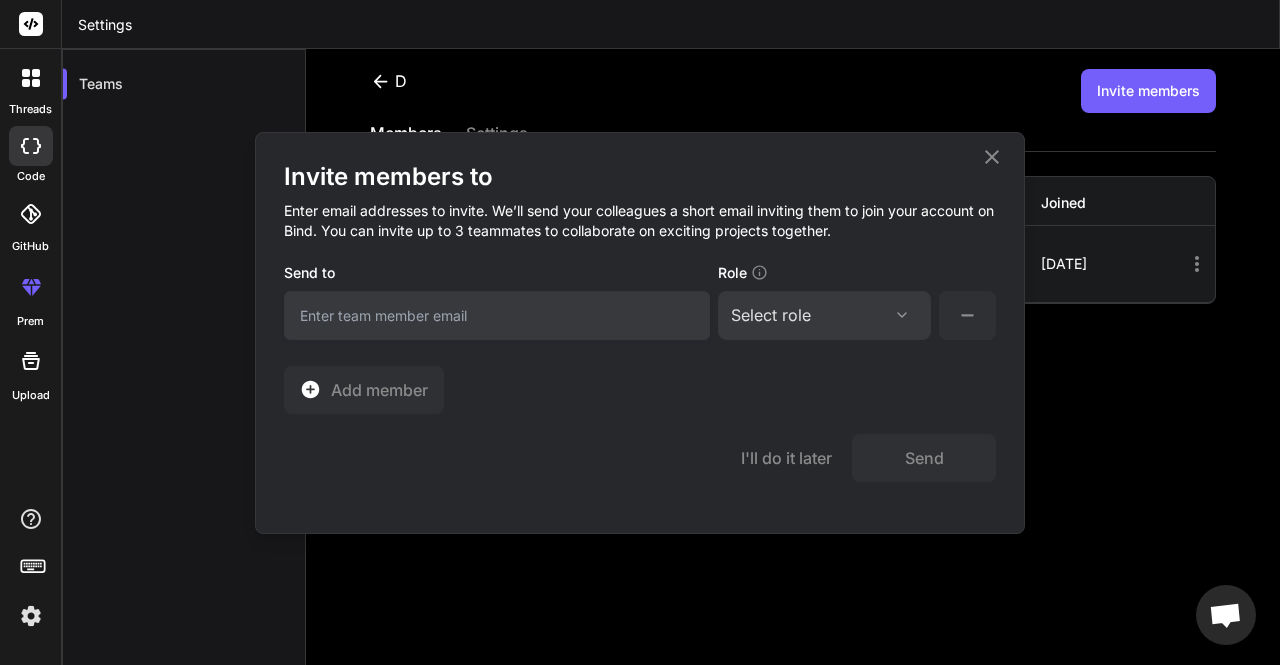 click at bounding box center (497, 315) 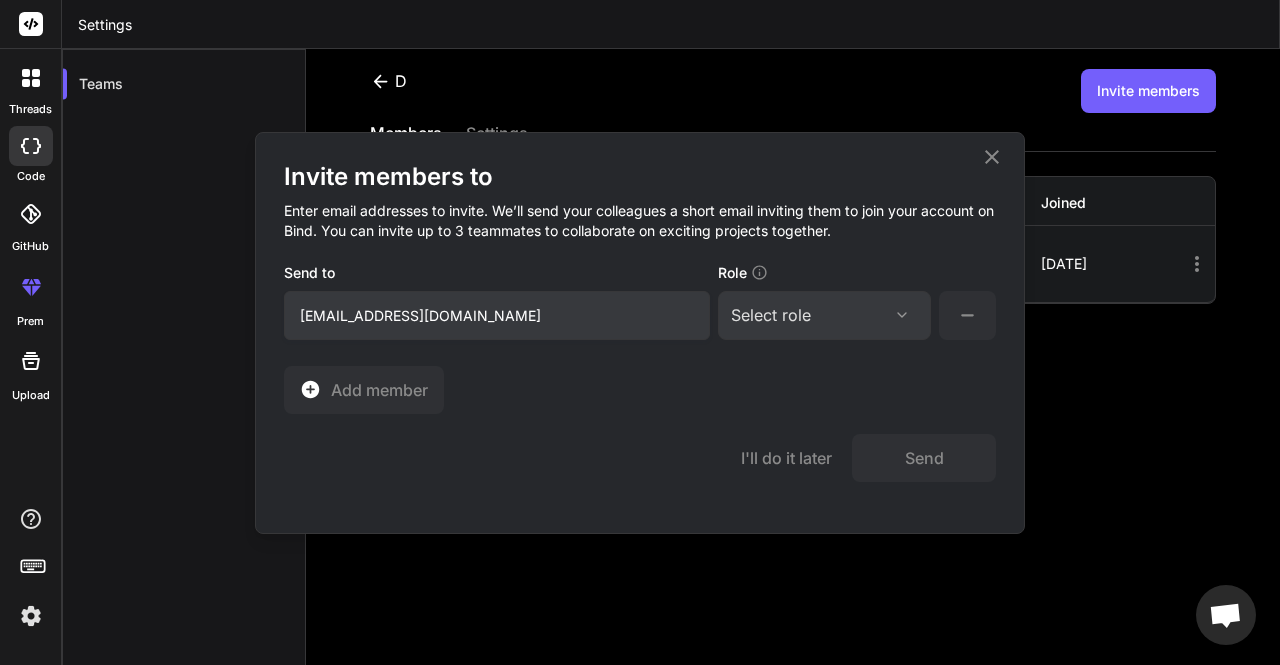 type on "[EMAIL_ADDRESS][DOMAIN_NAME]" 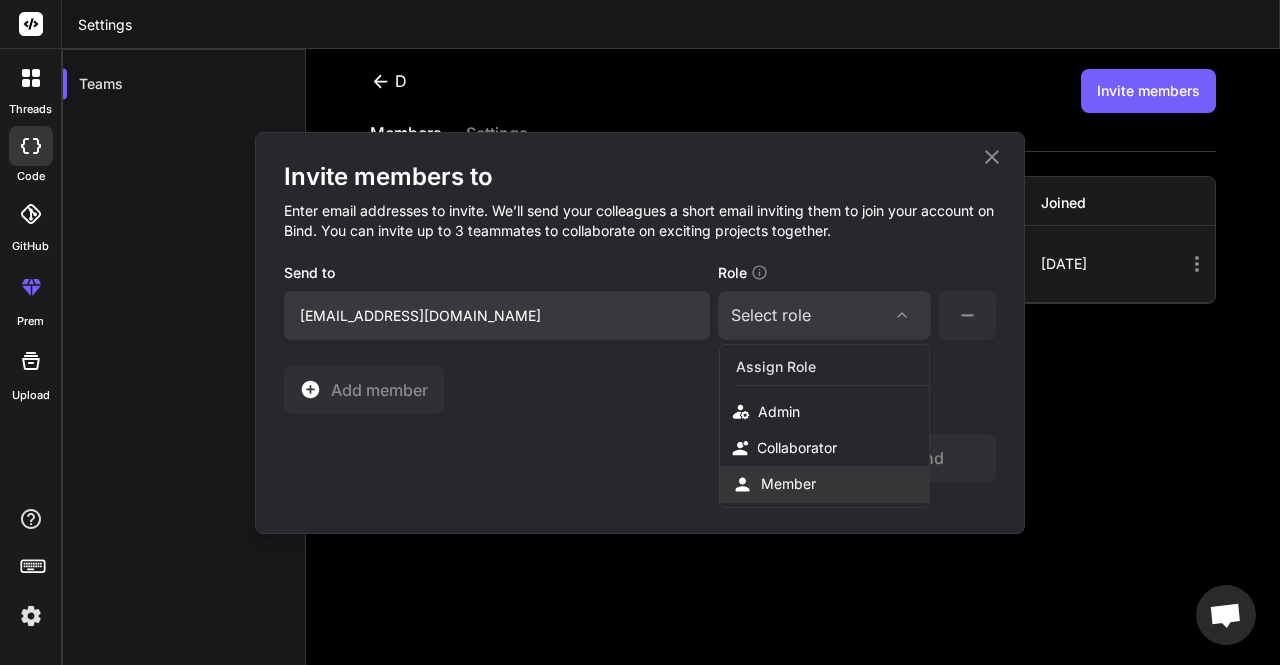 click on "Member" at bounding box center [788, 484] 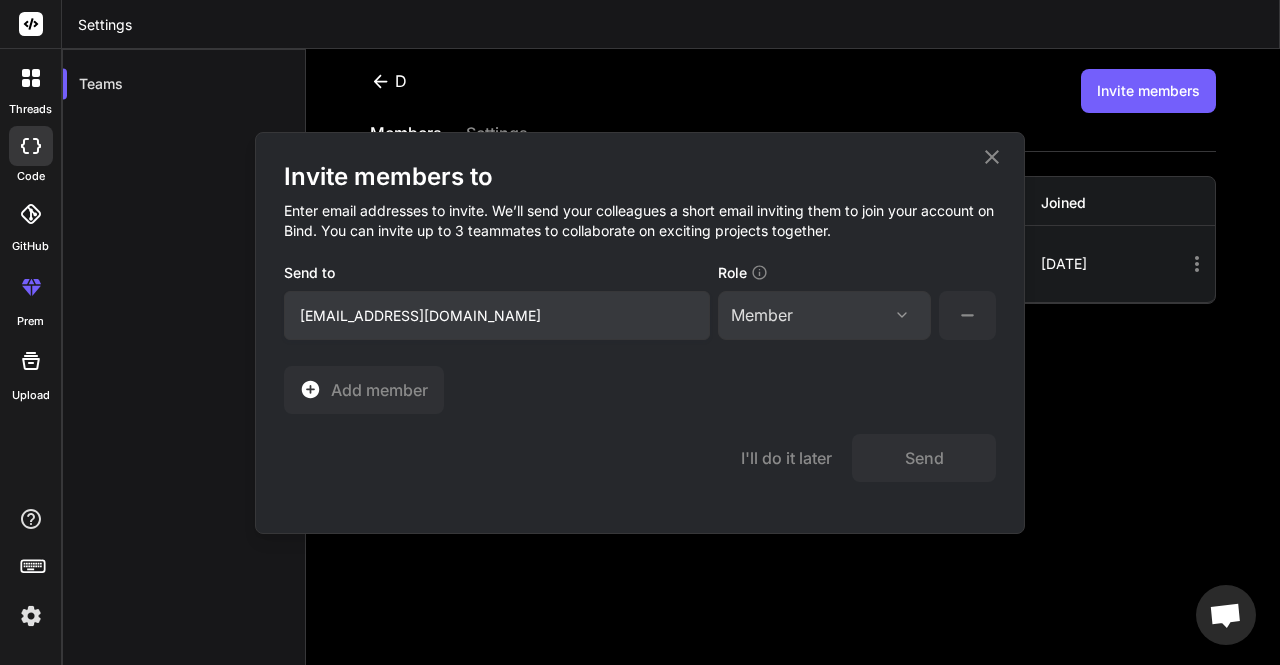 click on "Member" at bounding box center [824, 315] 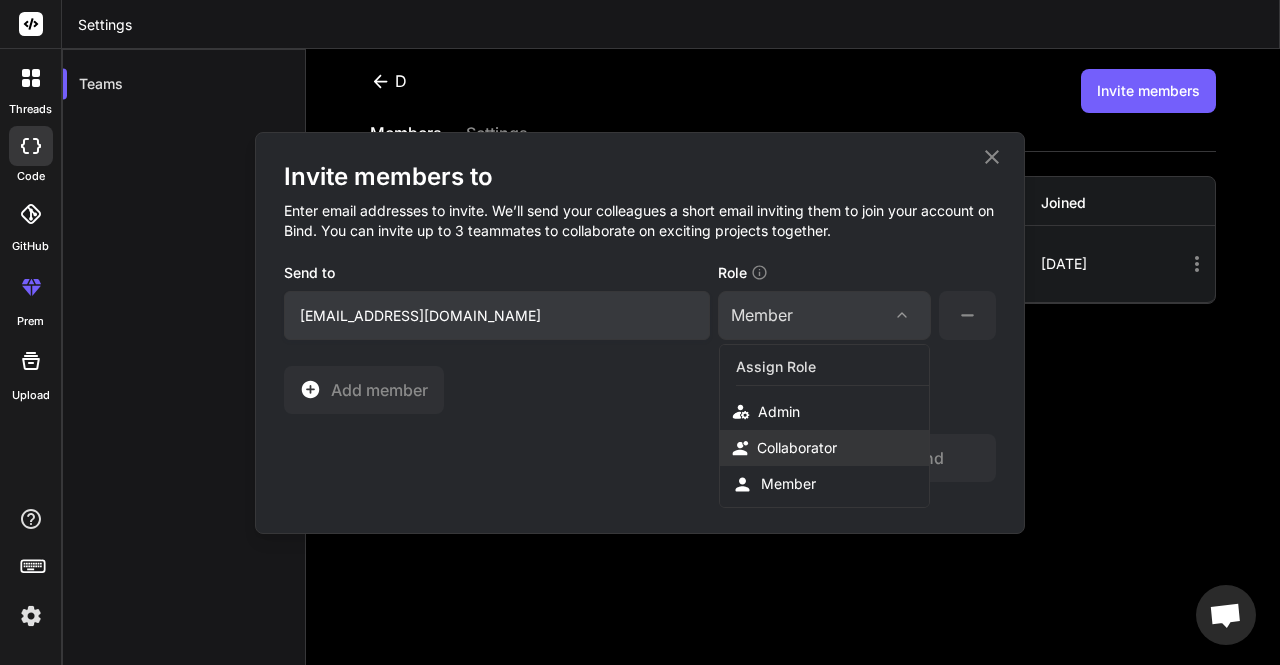 click on "Collaborator" at bounding box center [797, 448] 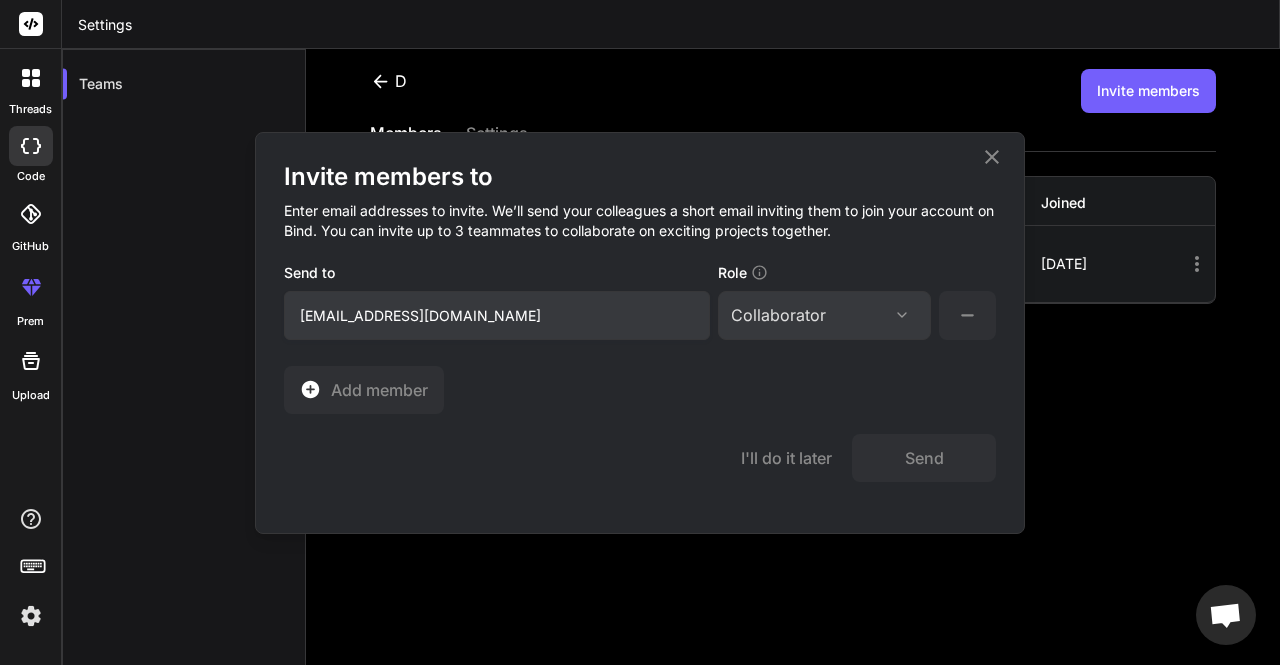 click on "Collaborator" at bounding box center [778, 315] 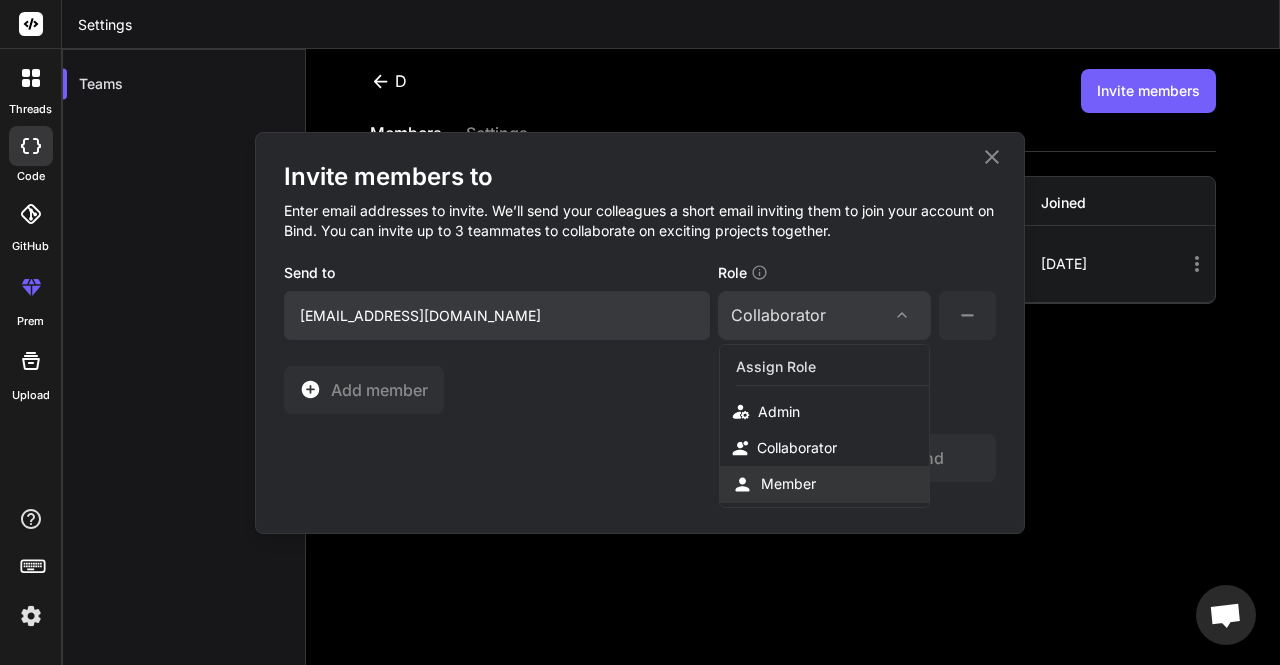 click on "Member" at bounding box center [788, 484] 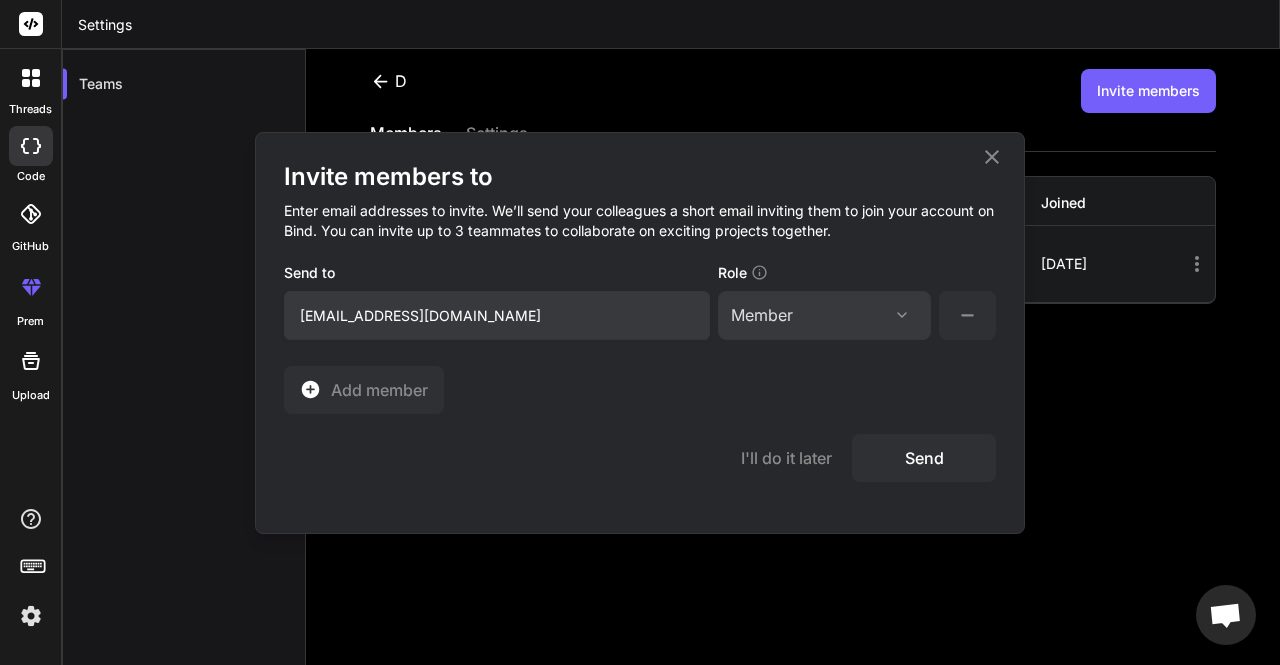 click on "Send" at bounding box center [924, 458] 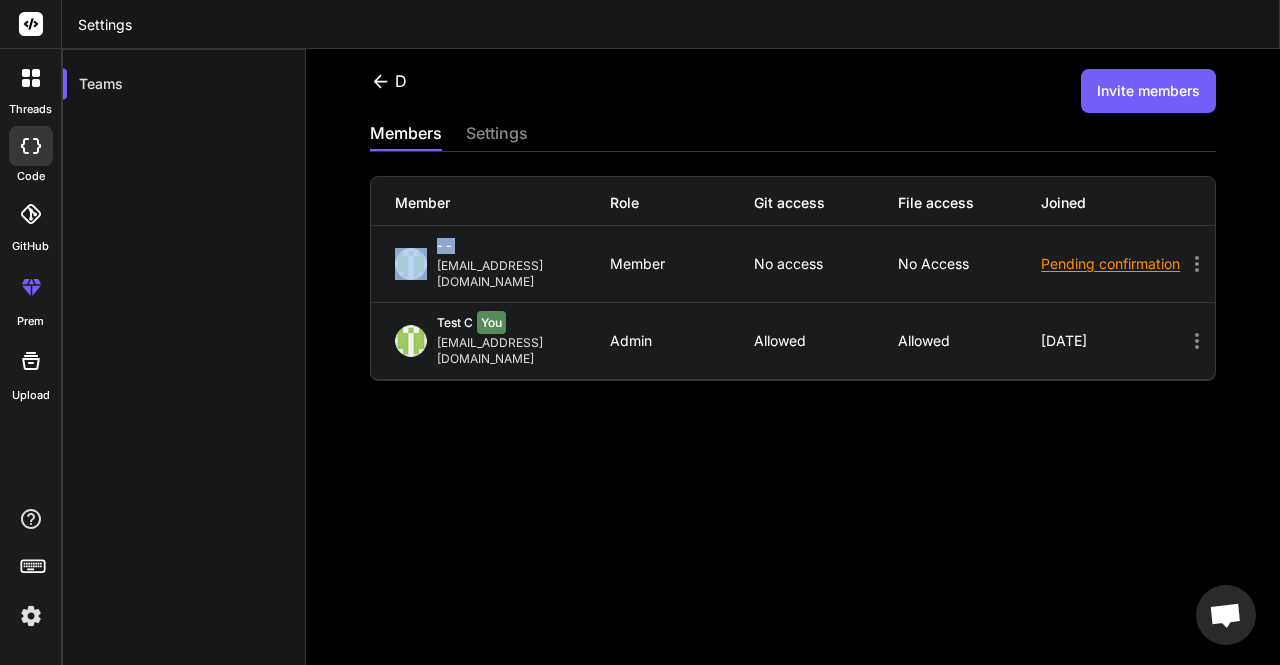 click on "-    - [EMAIL_ADDRESS][DOMAIN_NAME]" at bounding box center [503, 264] 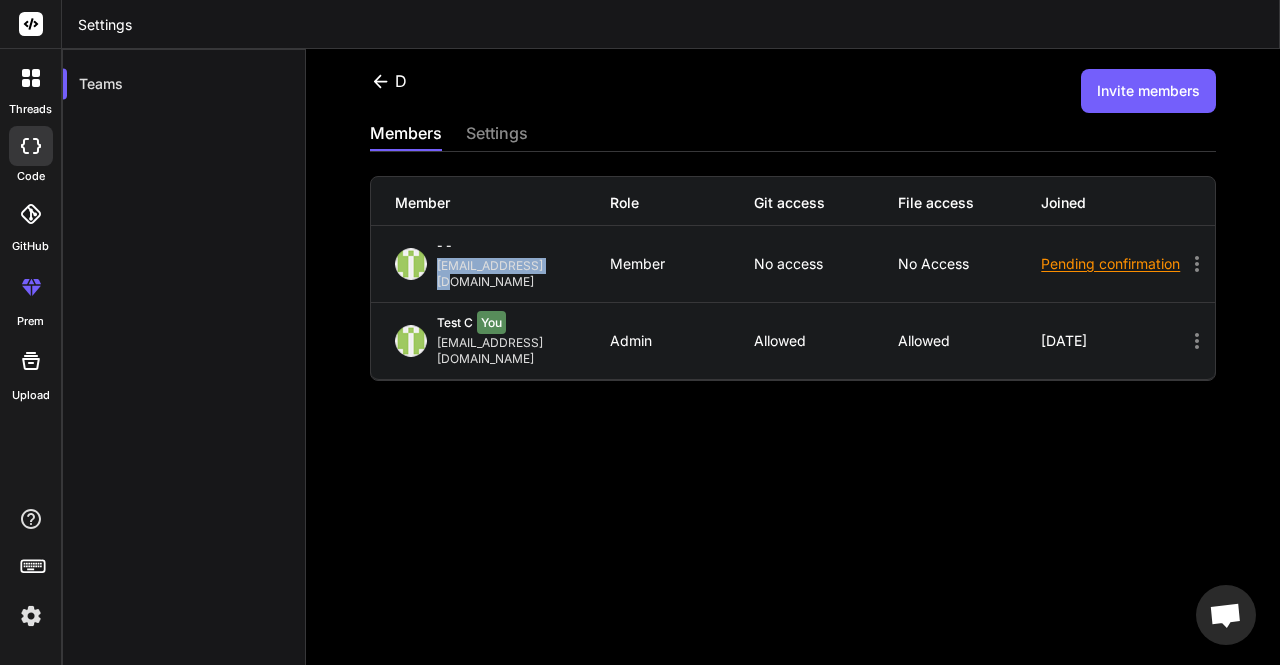 drag, startPoint x: 435, startPoint y: 269, endPoint x: 554, endPoint y: 269, distance: 119 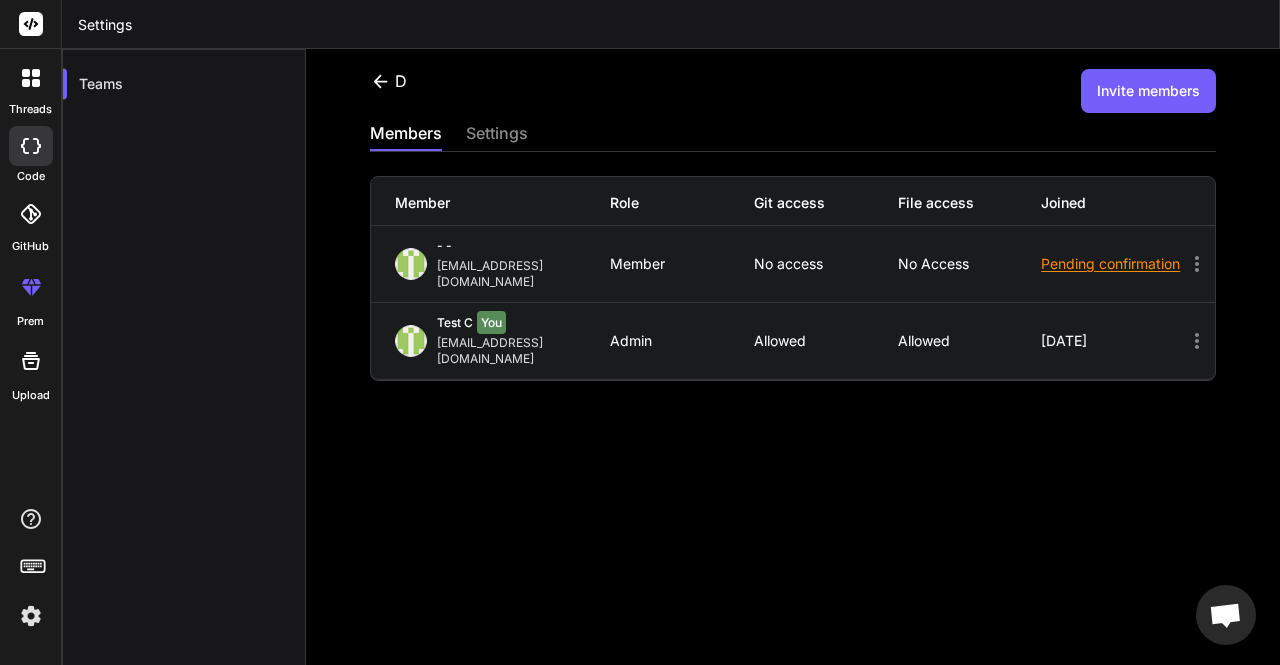 click on "No access" at bounding box center (826, 264) 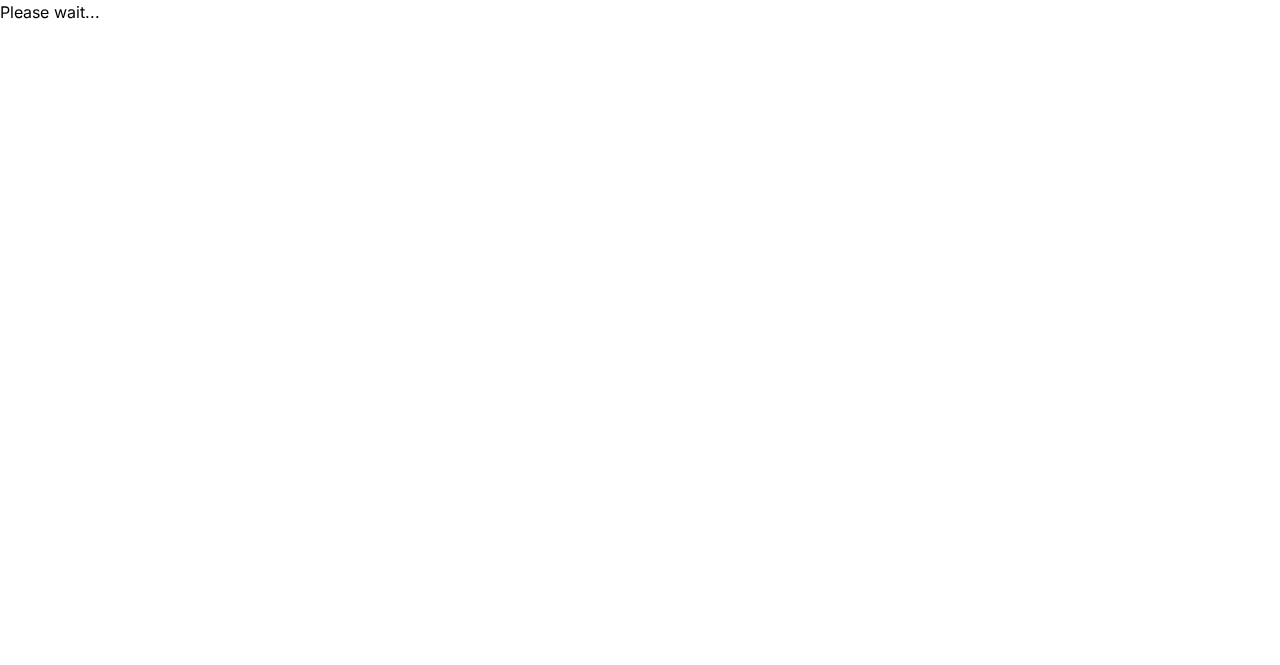 scroll, scrollTop: 0, scrollLeft: 0, axis: both 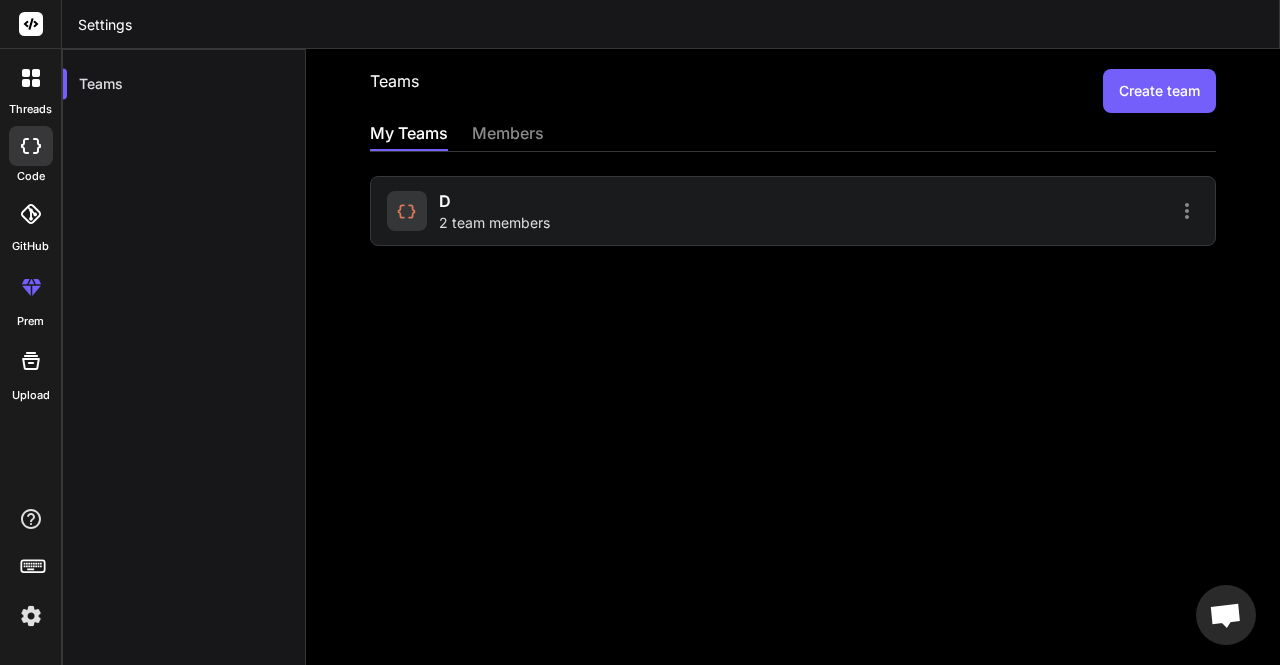 click on "d 2 team members" at bounding box center (587, 211) 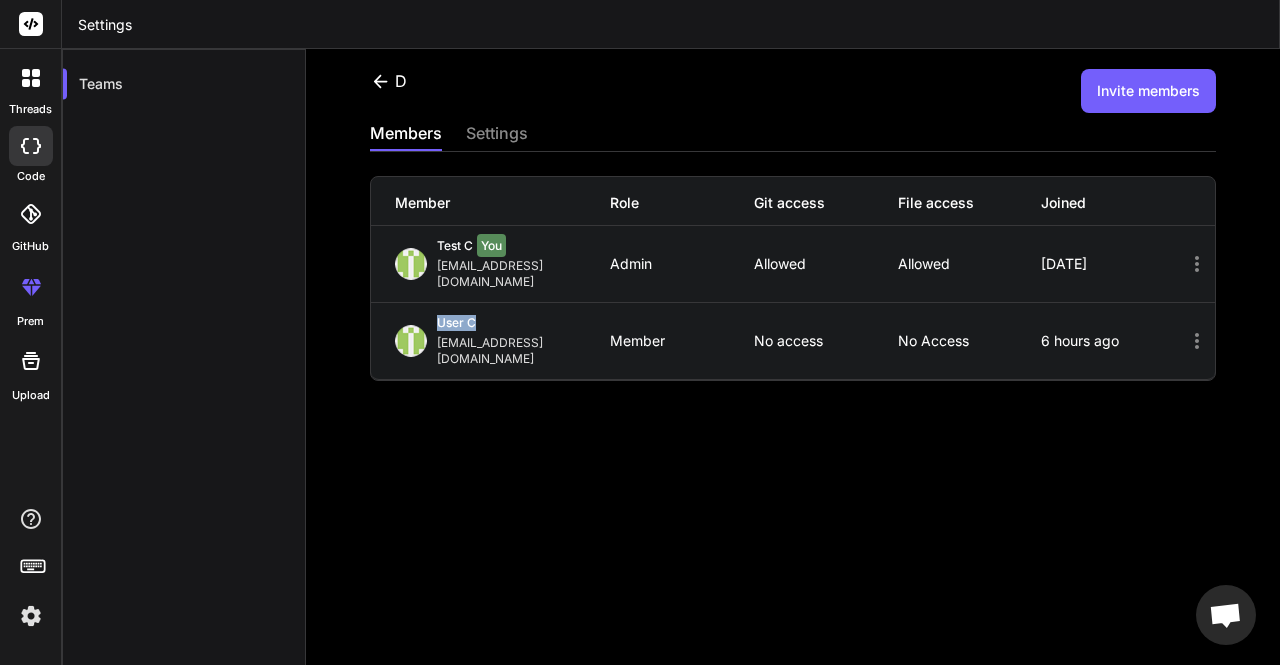 drag, startPoint x: 433, startPoint y: 303, endPoint x: 490, endPoint y: 302, distance: 57.00877 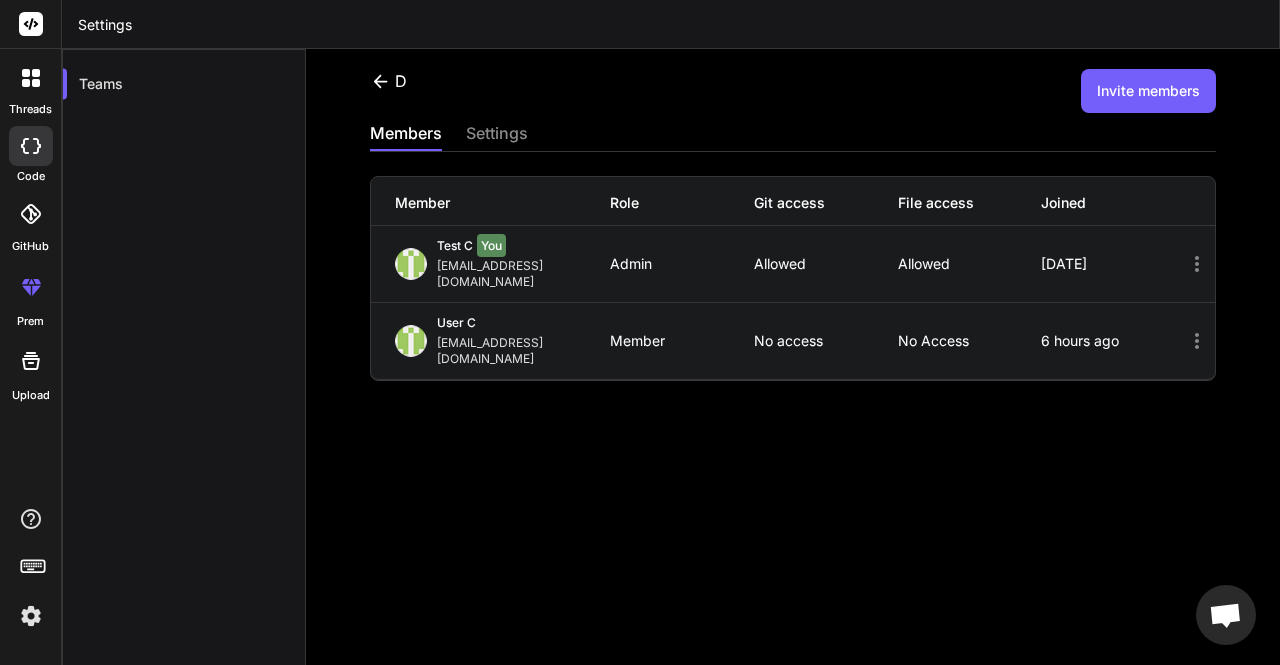 click on "No access" at bounding box center (826, 341) 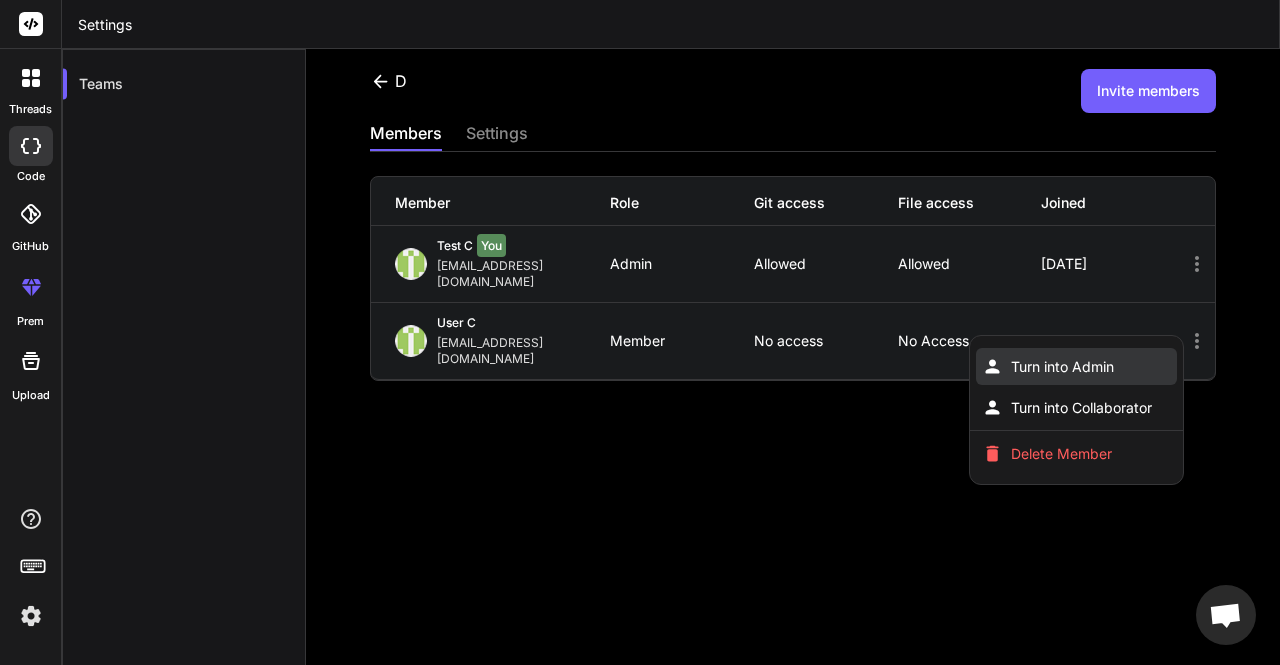 click on "Turn into Admin" at bounding box center (1062, 367) 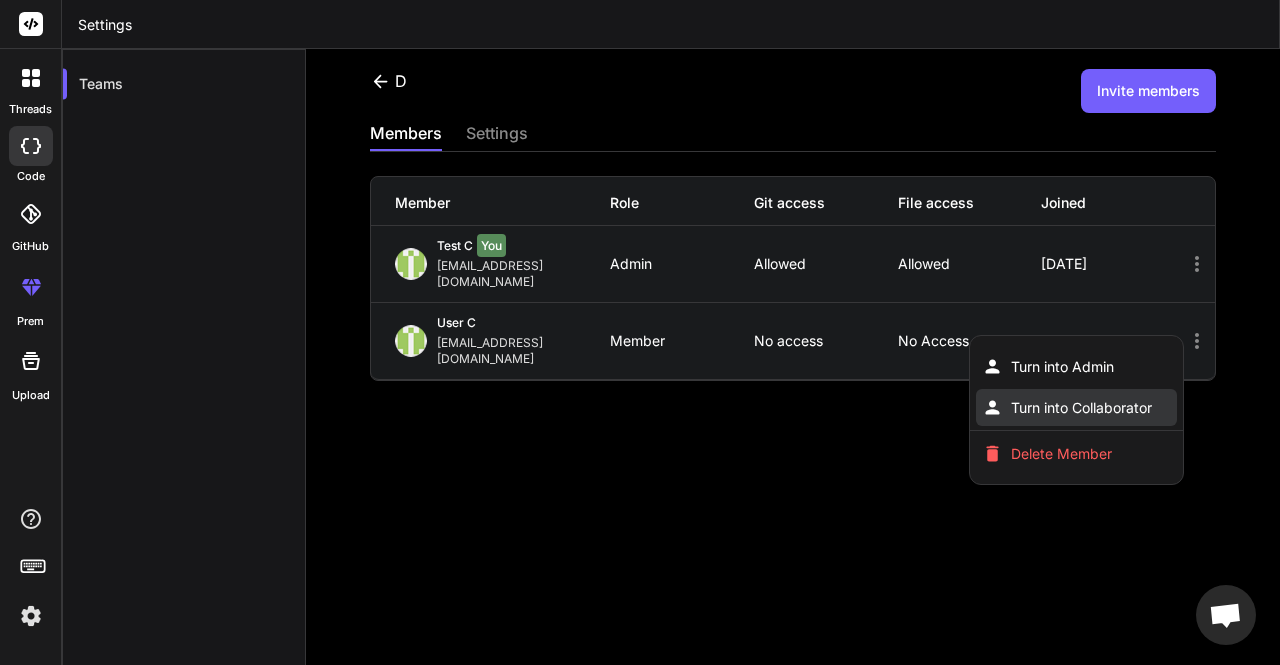 click on "Turn into Collaborator" at bounding box center [1081, 408] 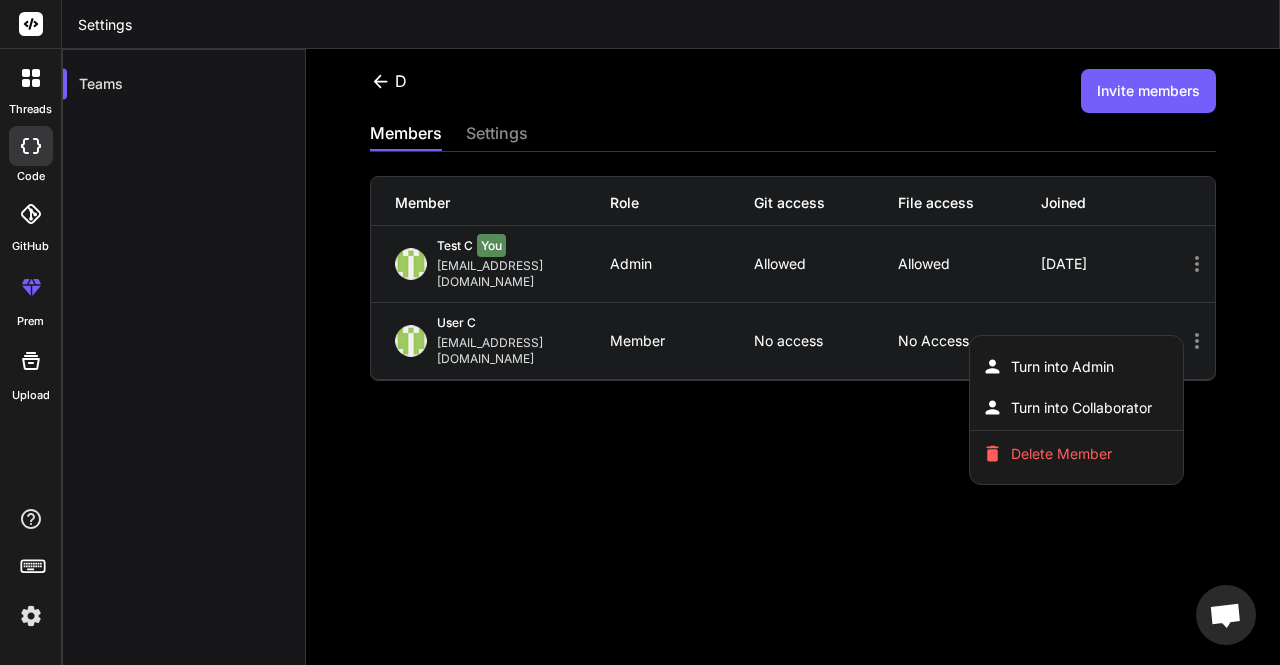 click at bounding box center (640, 332) 